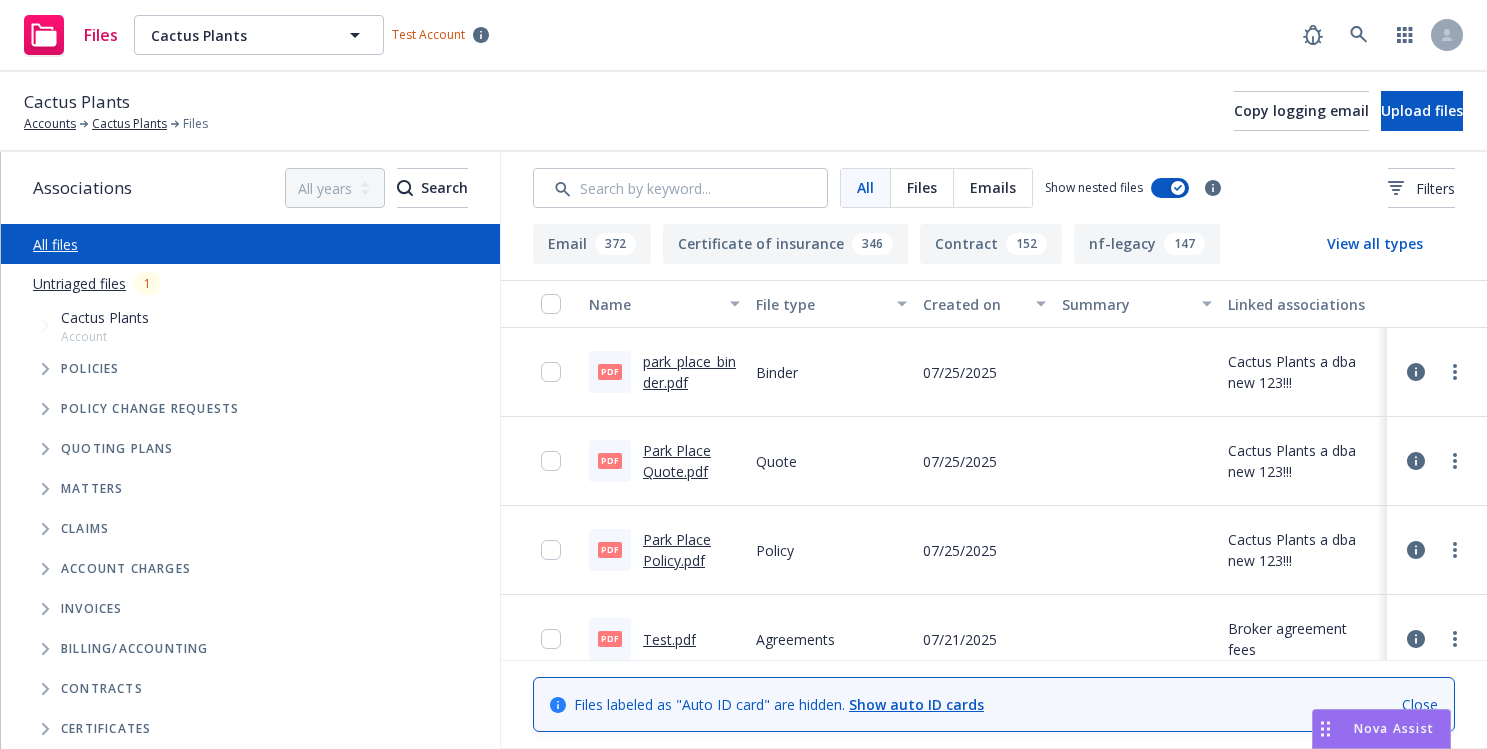 scroll, scrollTop: 0, scrollLeft: 0, axis: both 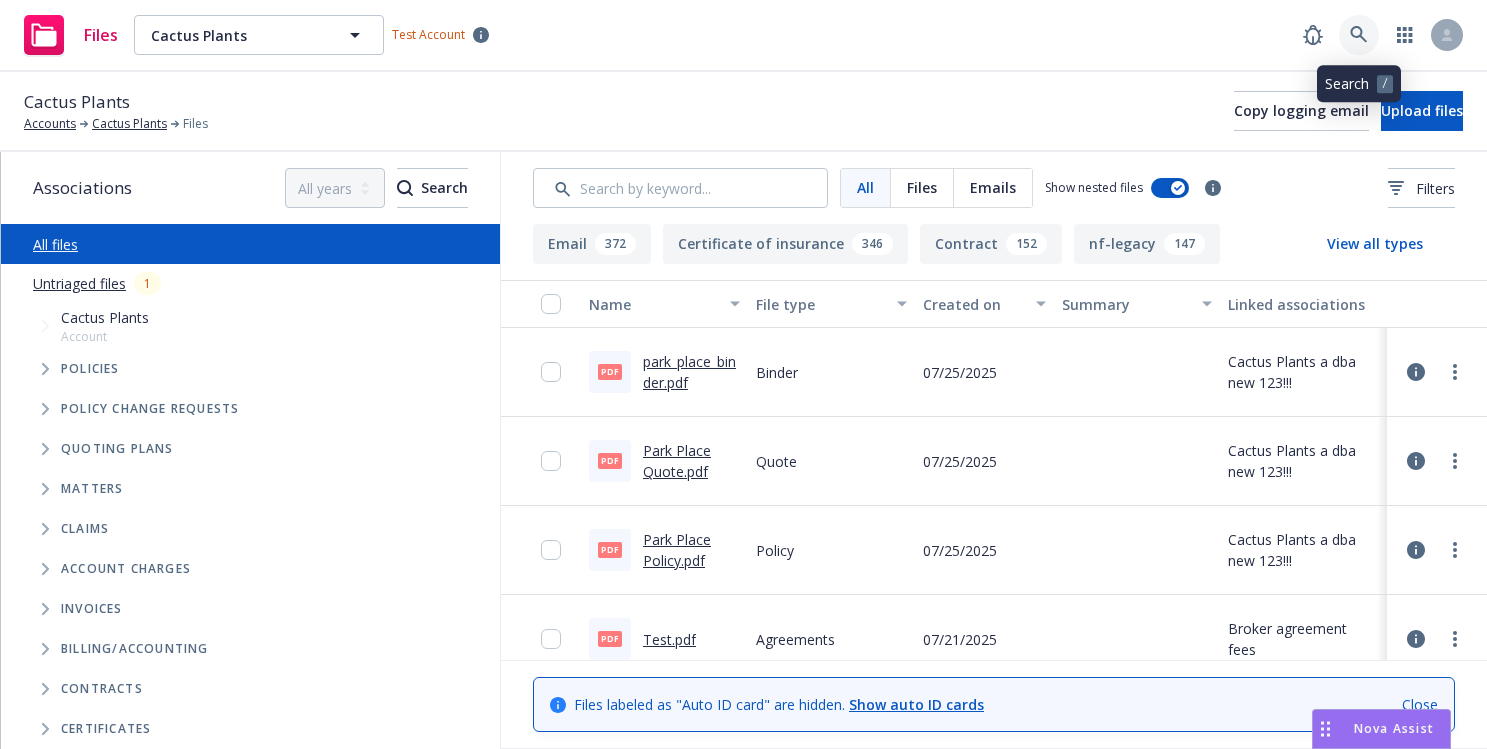 click 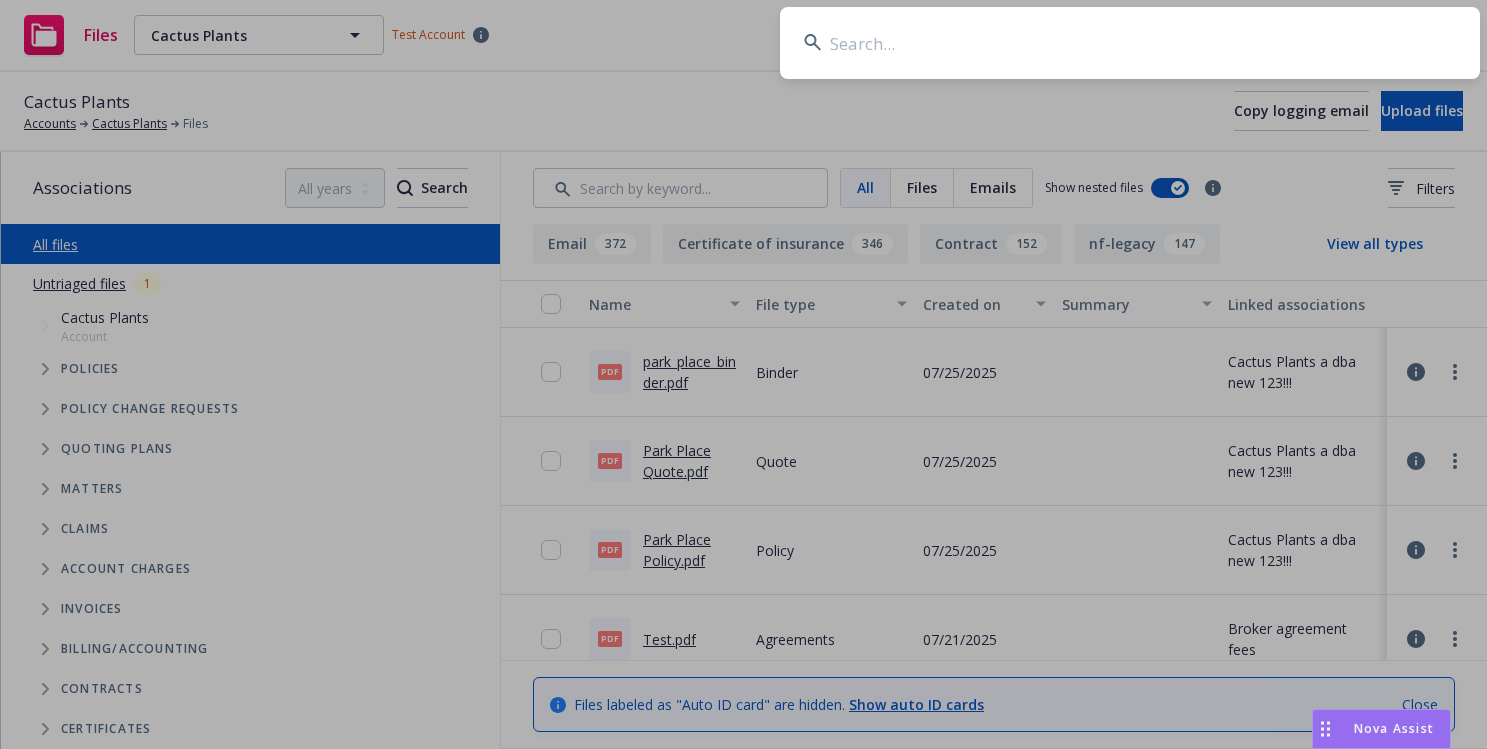click at bounding box center [1130, 43] 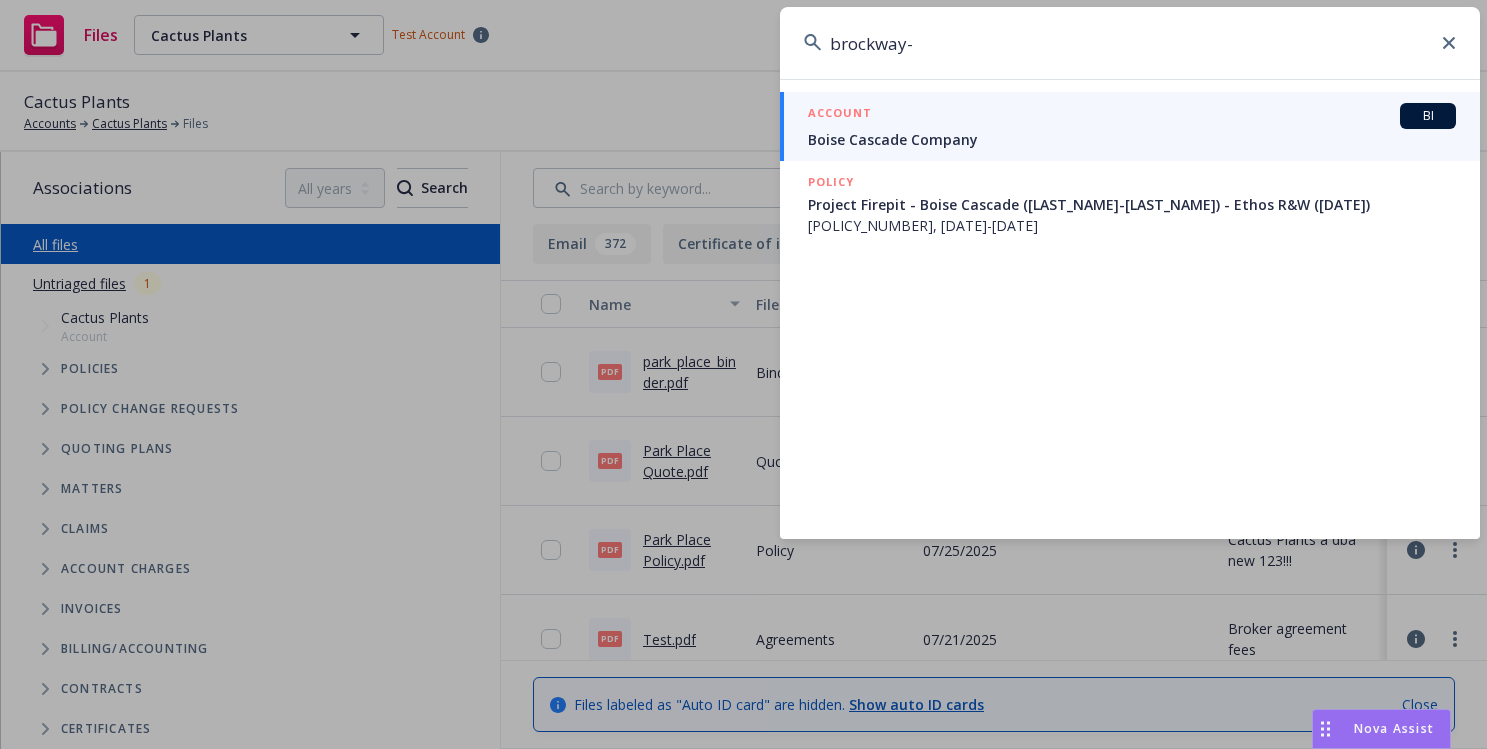 type on "brockway-s" 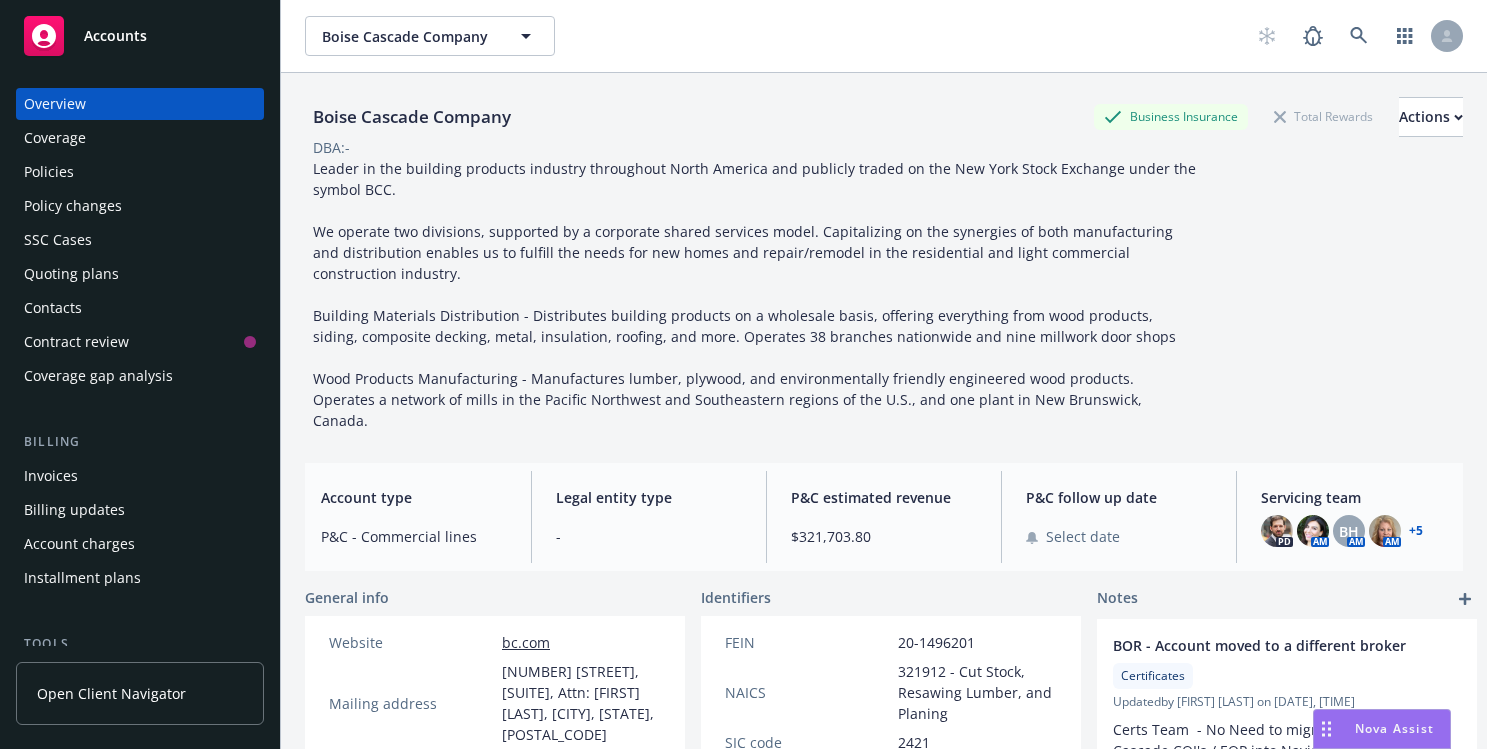 scroll, scrollTop: 0, scrollLeft: 0, axis: both 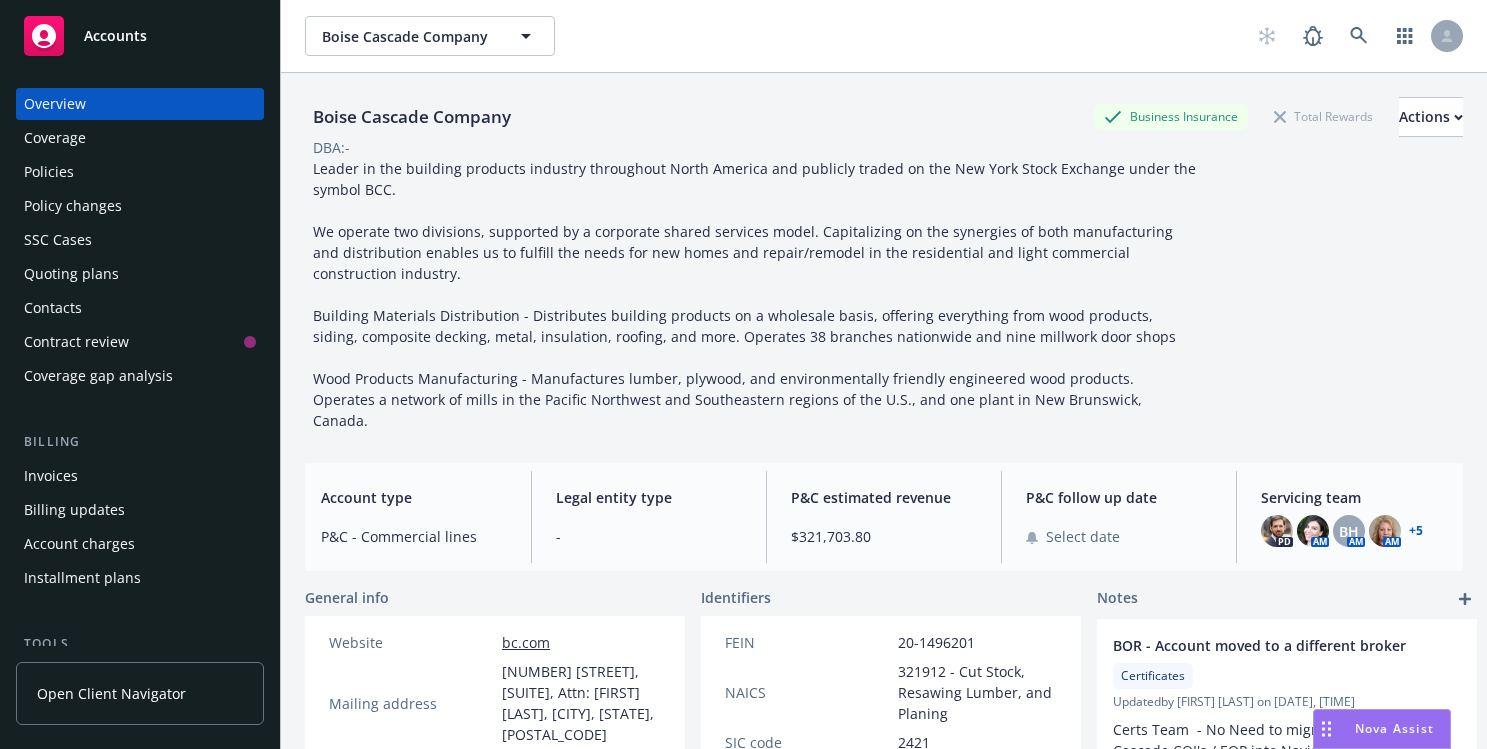 click on "+ 5" at bounding box center [1416, 531] 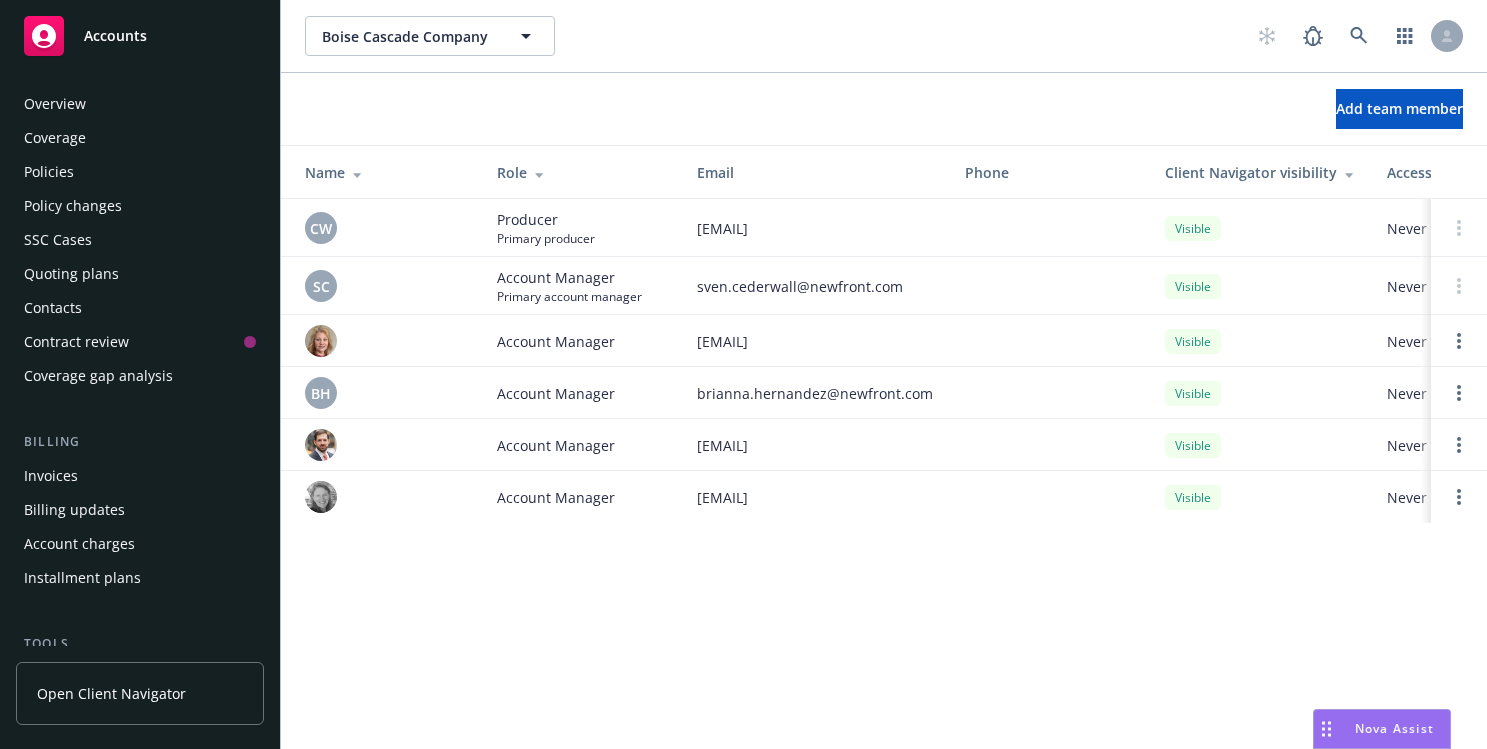 scroll, scrollTop: 0, scrollLeft: 0, axis: both 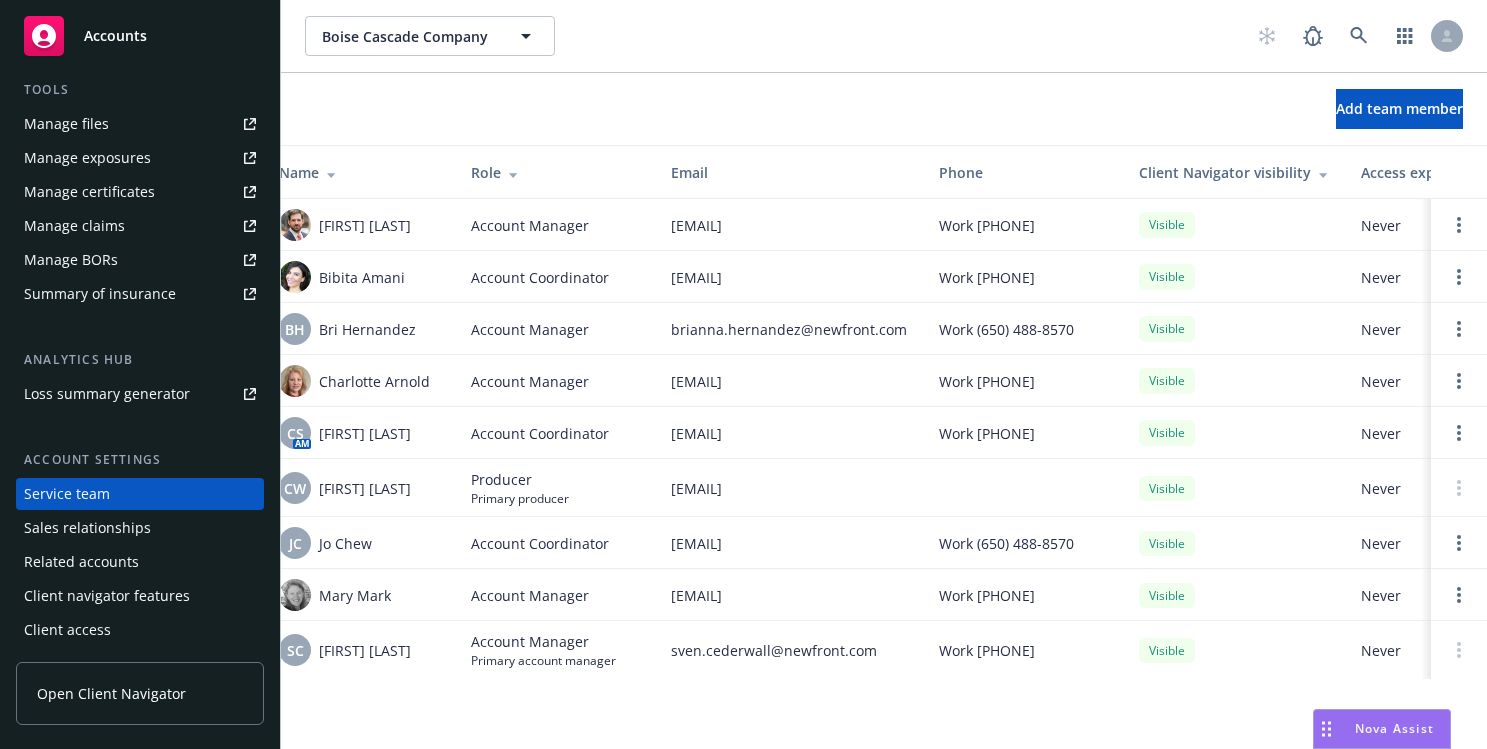 drag, startPoint x: 787, startPoint y: 681, endPoint x: 801, endPoint y: 691, distance: 17.20465 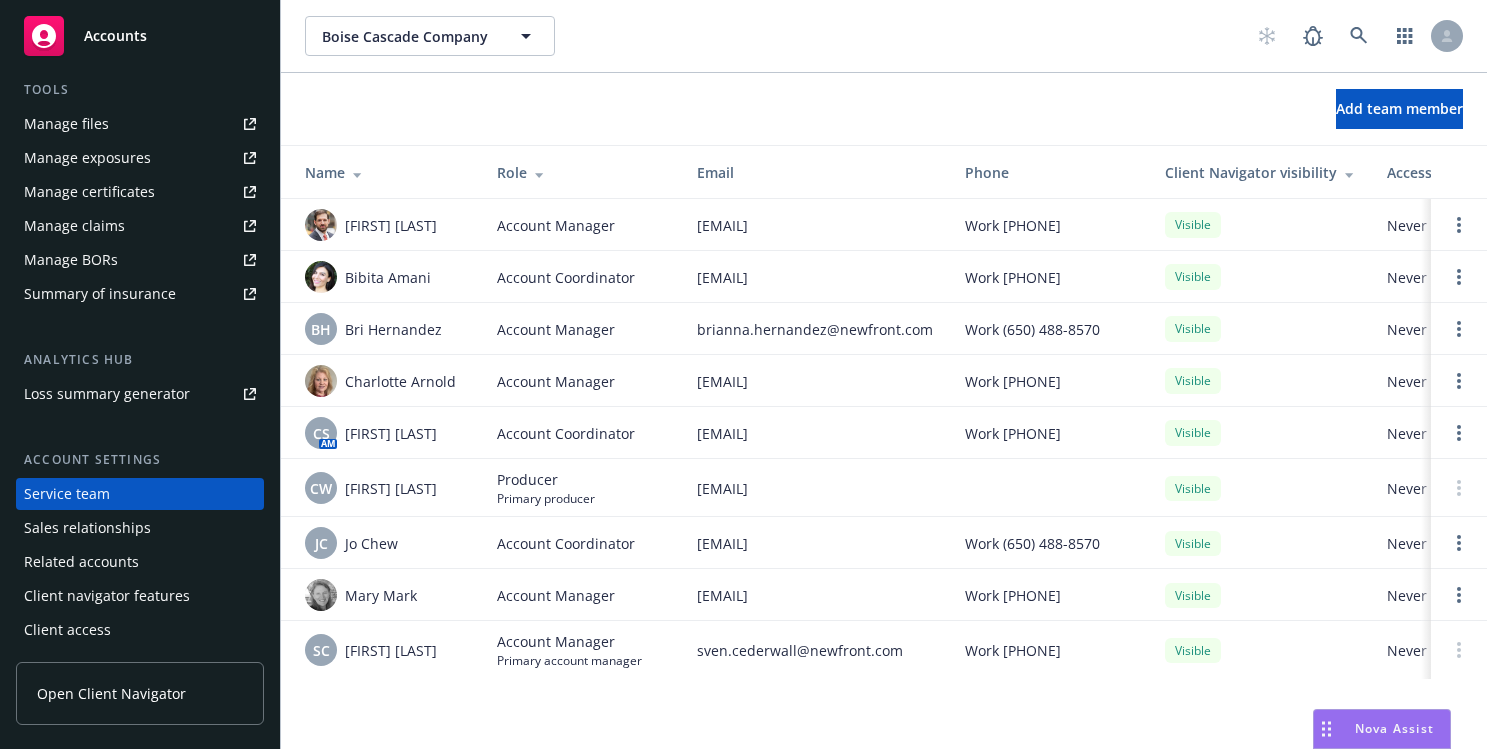 scroll, scrollTop: 0, scrollLeft: 149, axis: horizontal 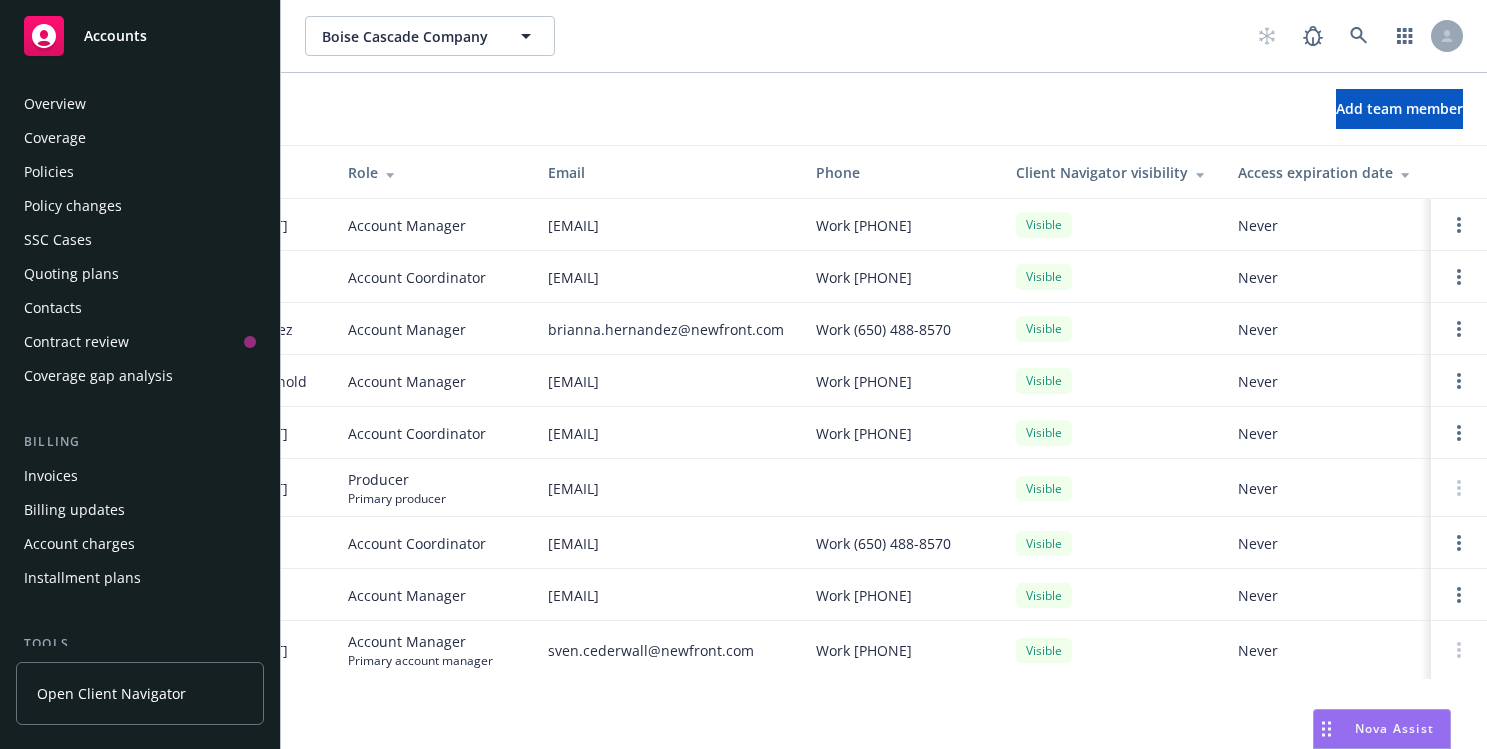 click on "Policies" at bounding box center (140, 172) 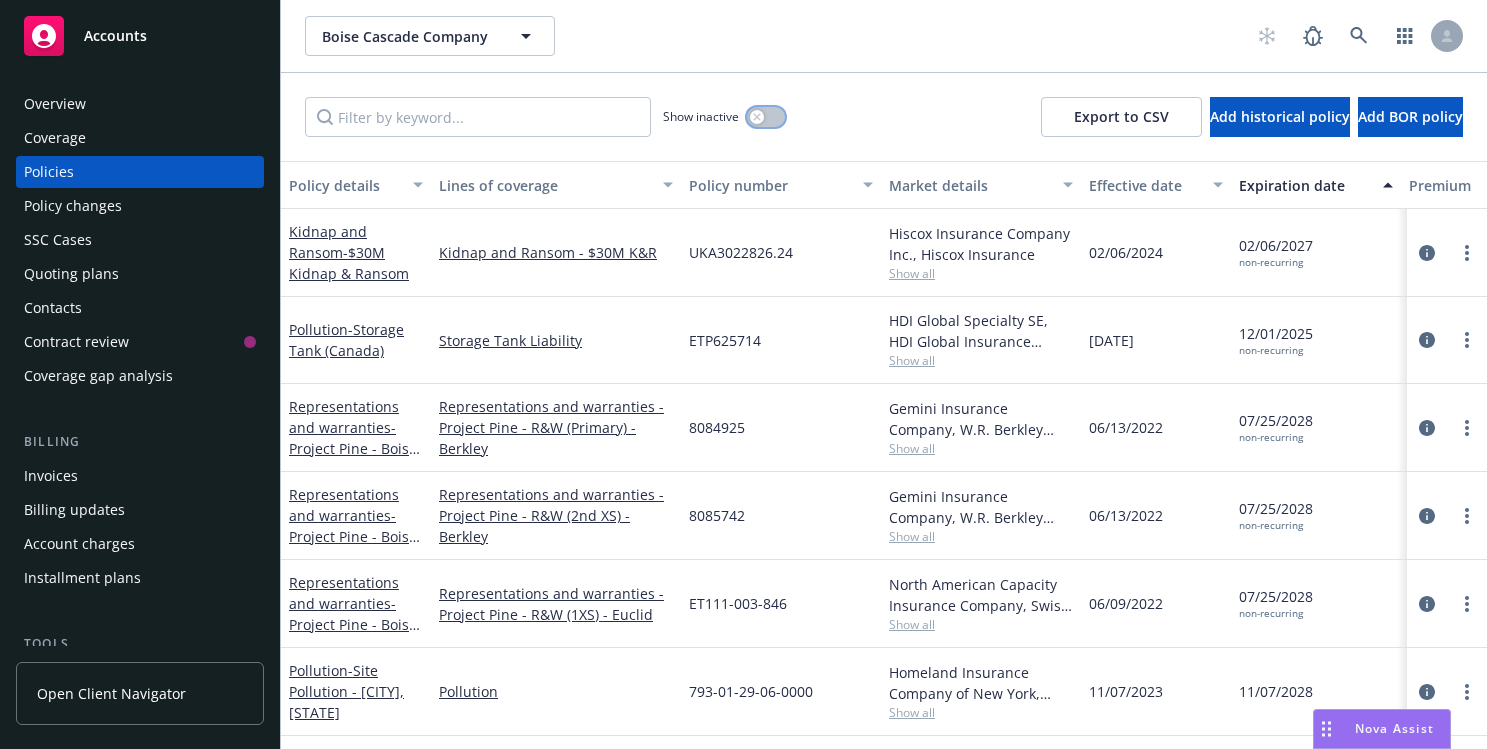 click at bounding box center [757, 117] 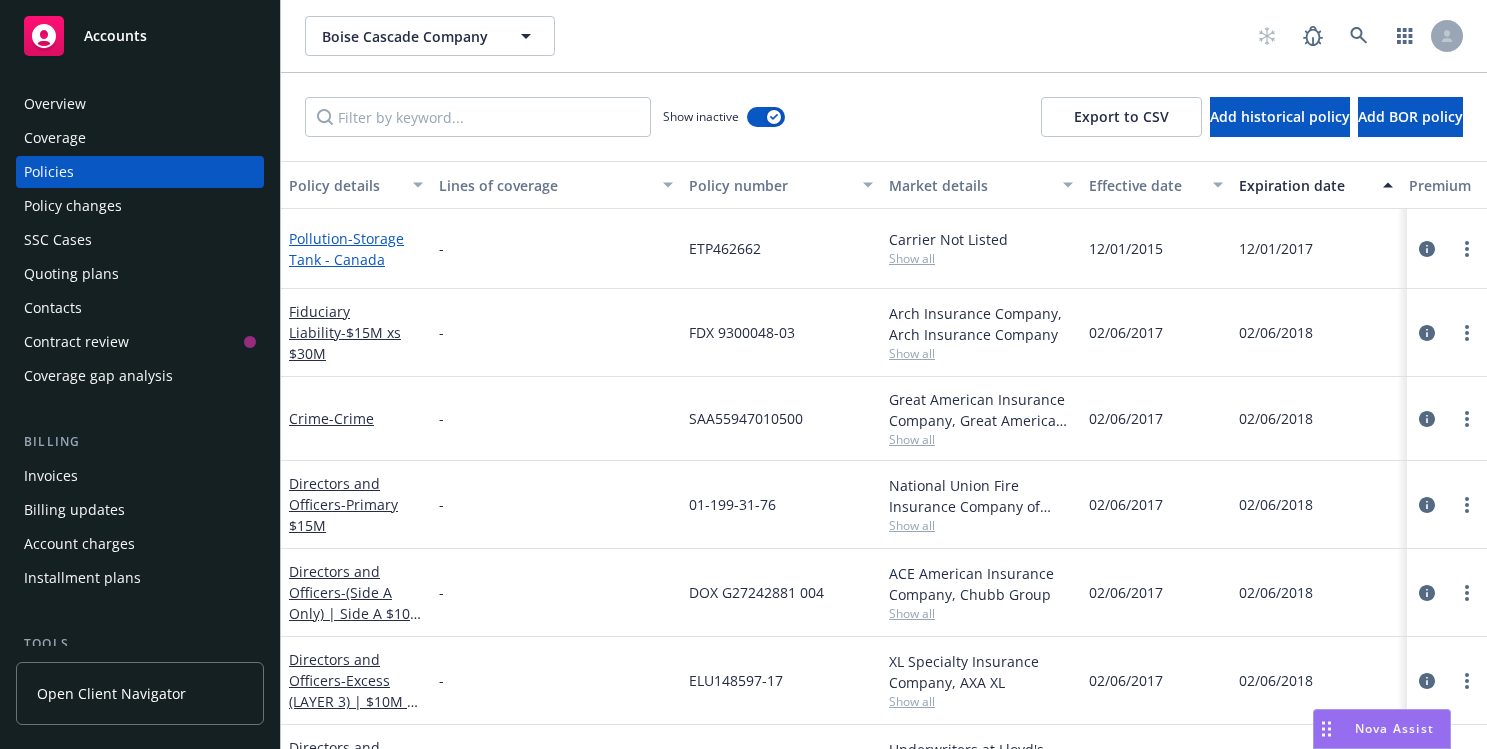 click on "Site Pollution - Storage Tank - [COUNTRY]" at bounding box center [346, 249] 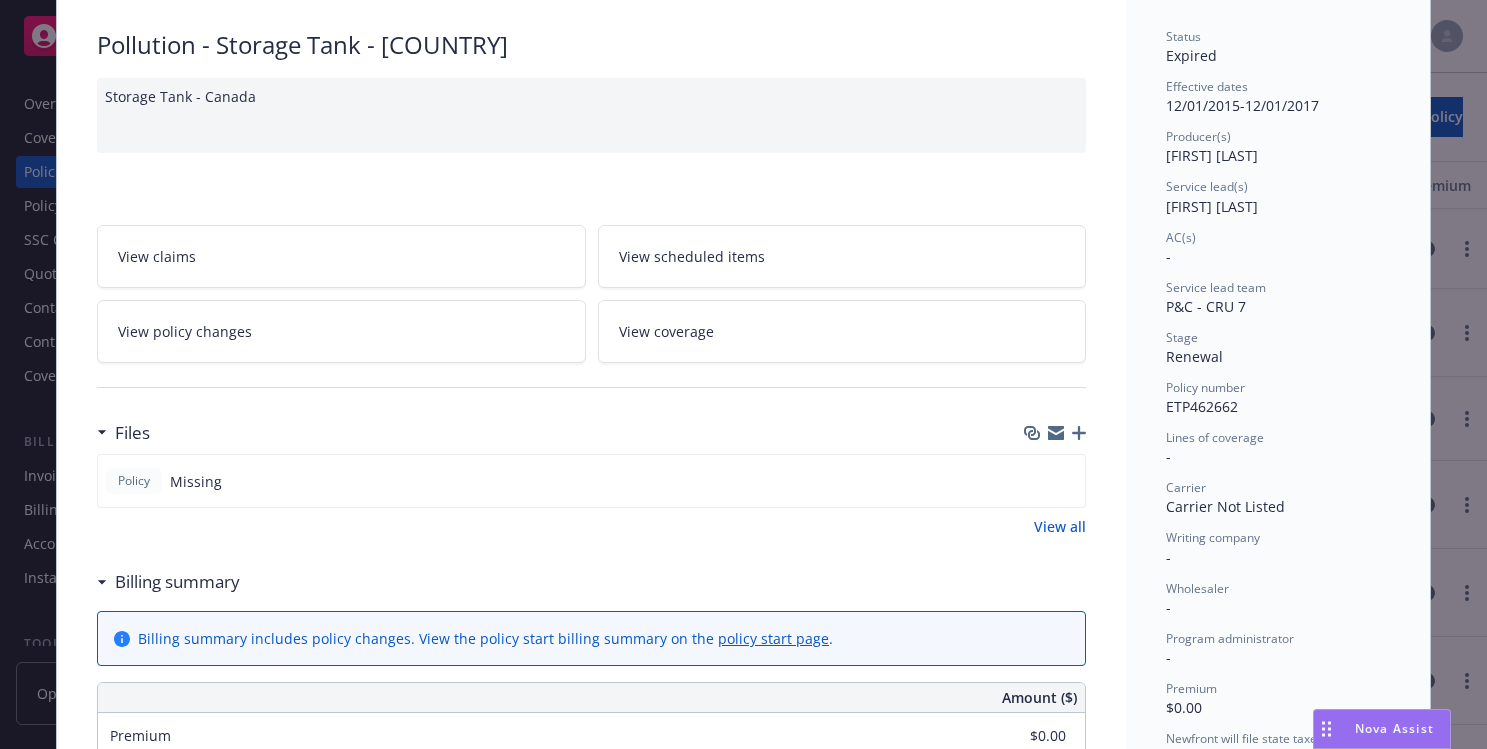 scroll, scrollTop: 0, scrollLeft: 0, axis: both 